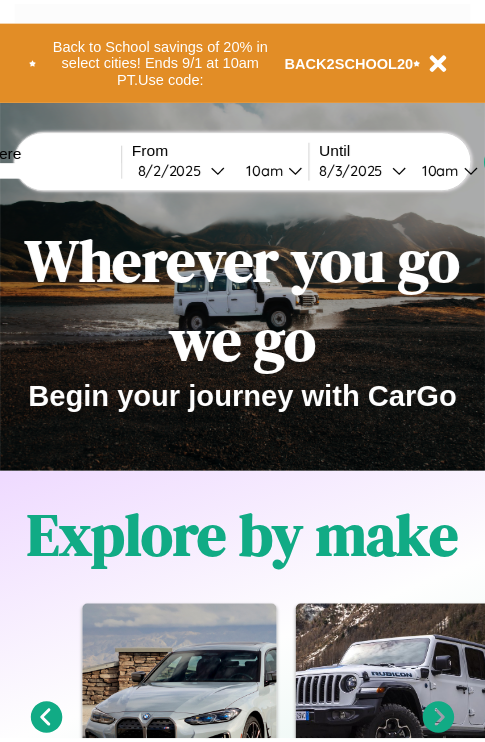 scroll, scrollTop: 0, scrollLeft: 0, axis: both 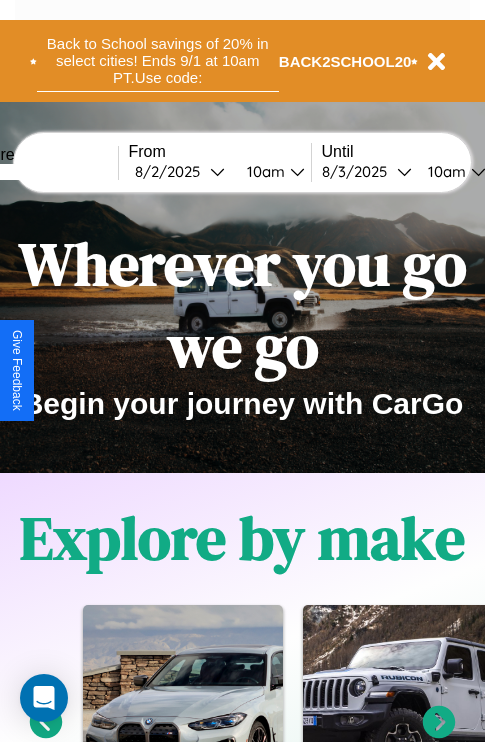 click on "Back to School savings of 20% in select cities! Ends 9/1 at 10am PT.  Use code:" at bounding box center [158, 61] 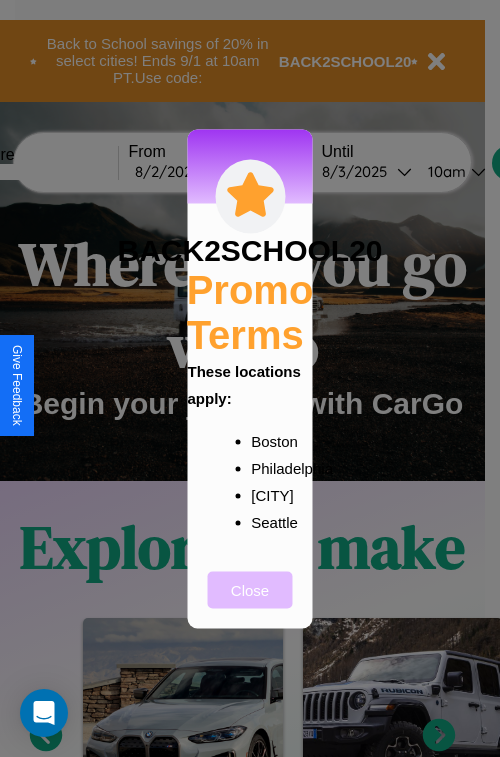 click on "Close" at bounding box center (250, 589) 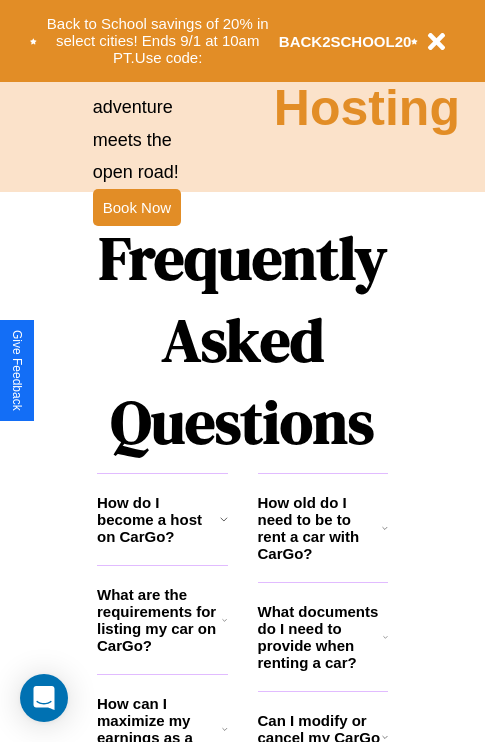 scroll, scrollTop: 2423, scrollLeft: 0, axis: vertical 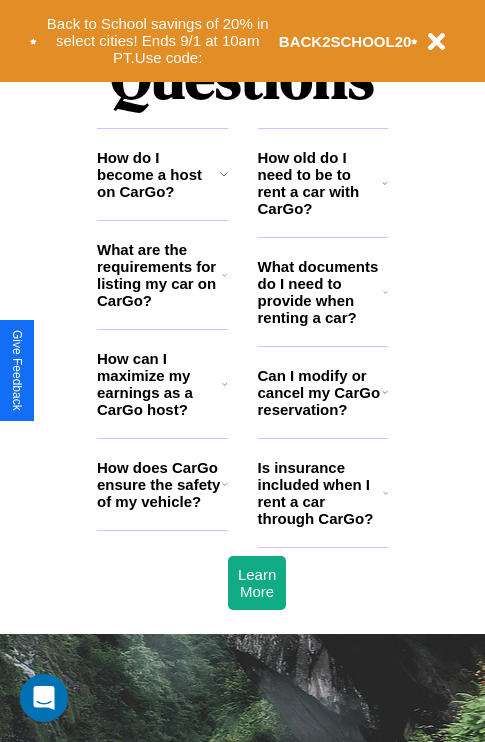 click on "Is insurance included when I rent a car through CarGo?" at bounding box center [320, 493] 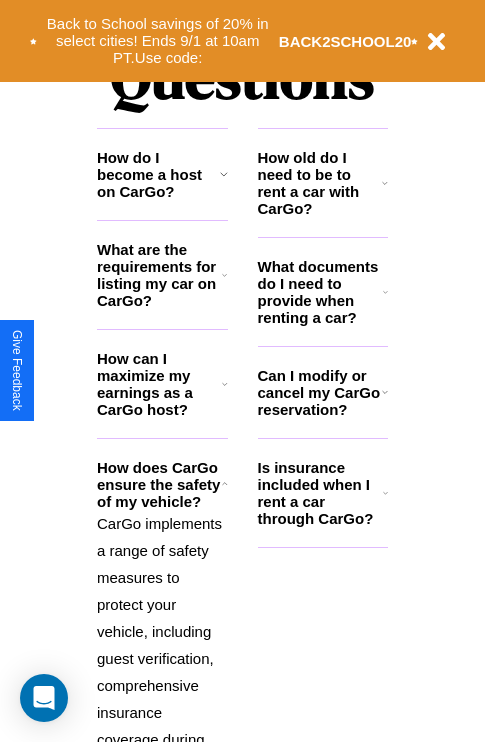 click on "Can I modify or cancel my CarGo reservation?" at bounding box center [320, 392] 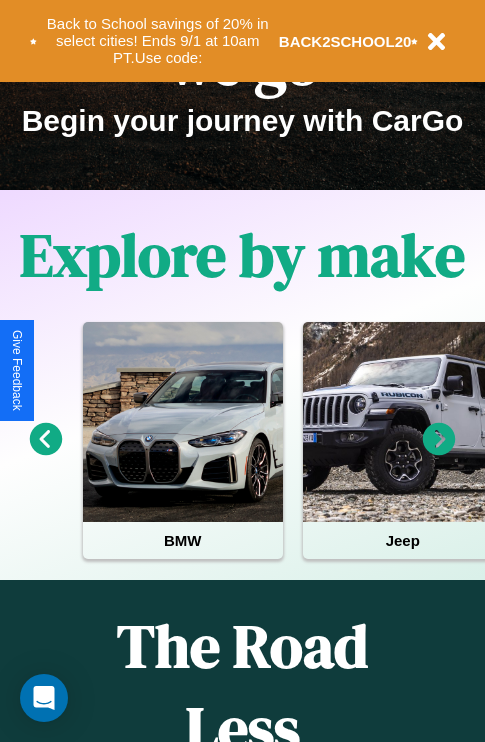 scroll, scrollTop: 0, scrollLeft: 0, axis: both 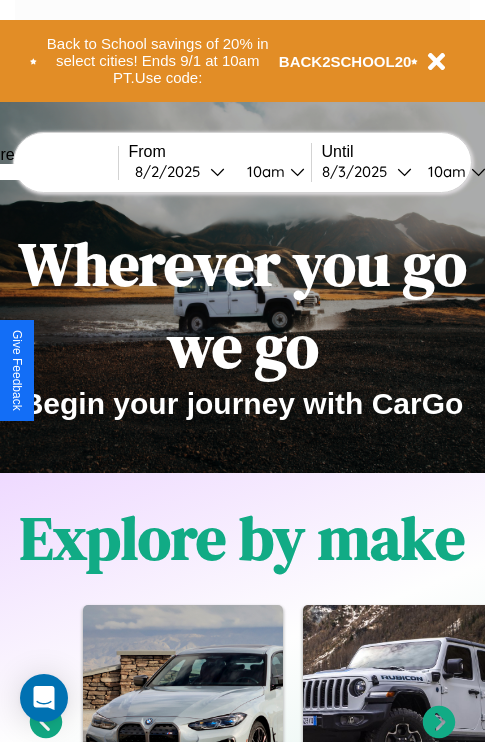 click at bounding box center (43, 172) 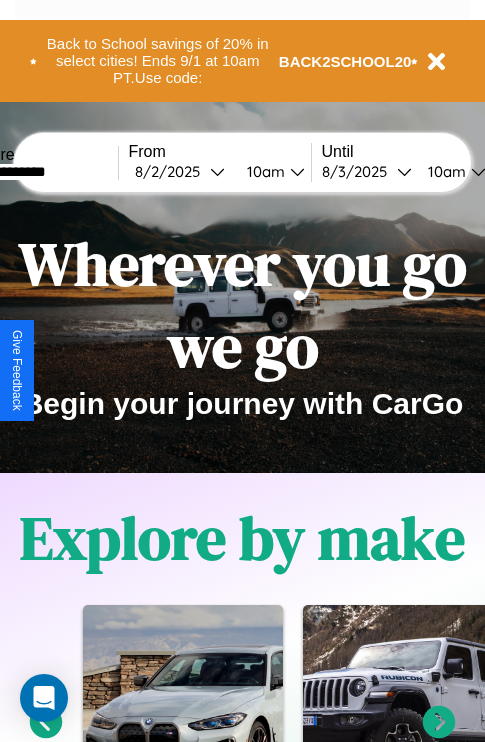 type on "**********" 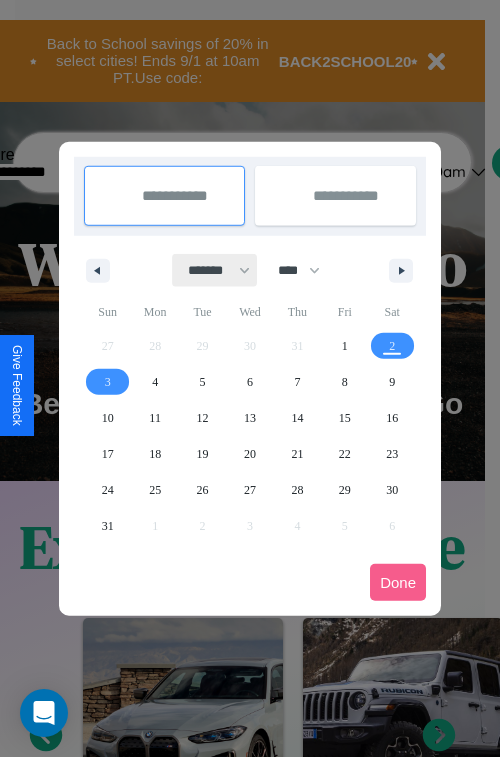 click on "******* ******** ***** ***** *** **** **** ****** ********* ******* ******** ********" at bounding box center (215, 270) 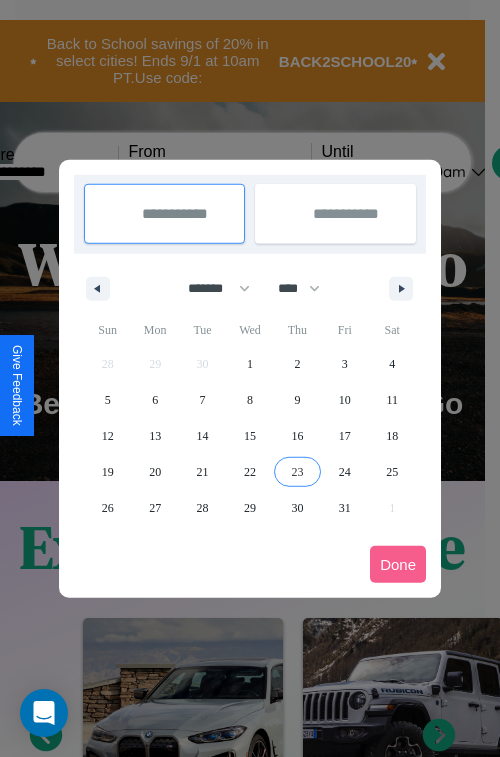 click on "23" at bounding box center [297, 472] 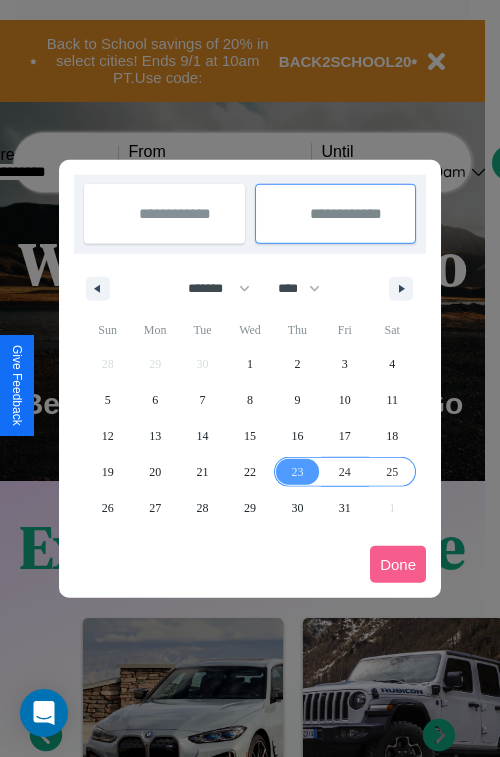click on "25" at bounding box center (392, 472) 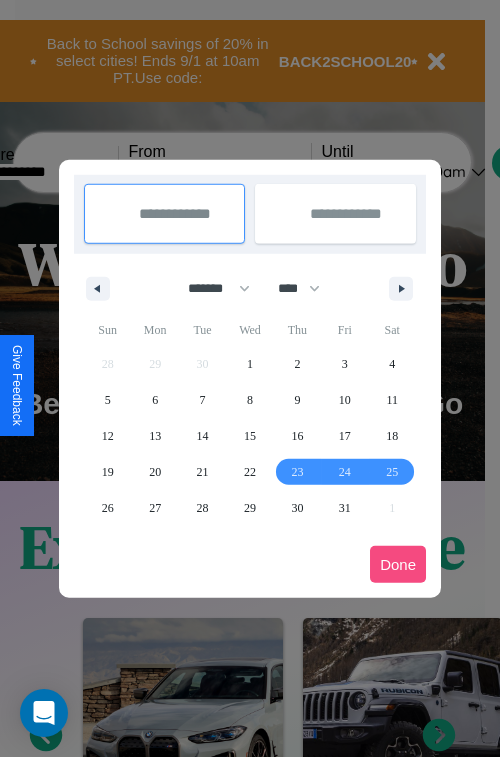 click on "Done" at bounding box center (398, 564) 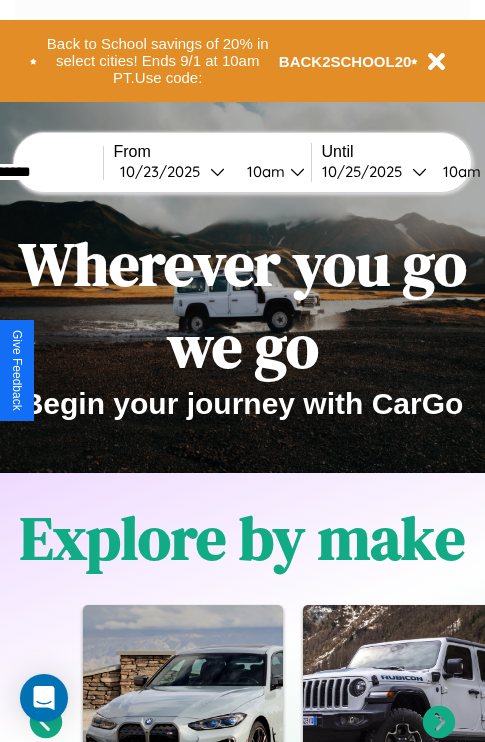 click on "10am" at bounding box center [263, 171] 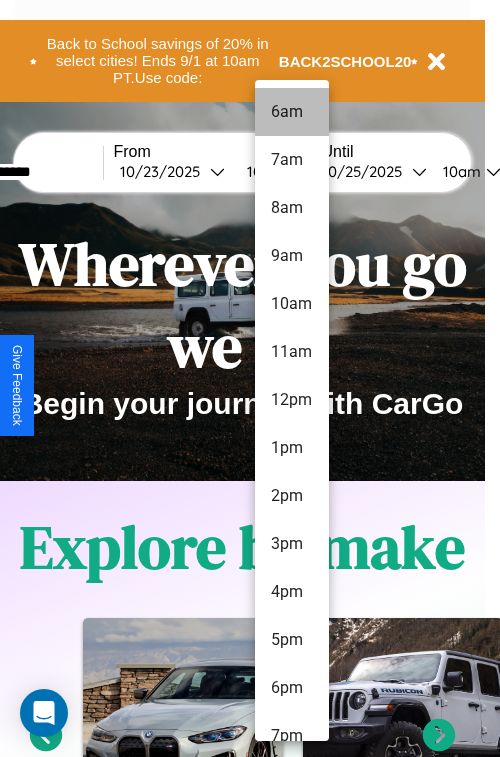 click on "6am" at bounding box center [292, 112] 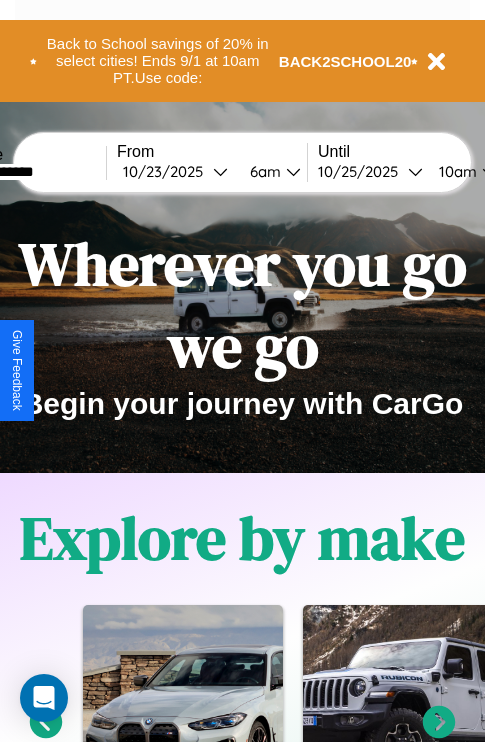 scroll, scrollTop: 0, scrollLeft: 80, axis: horizontal 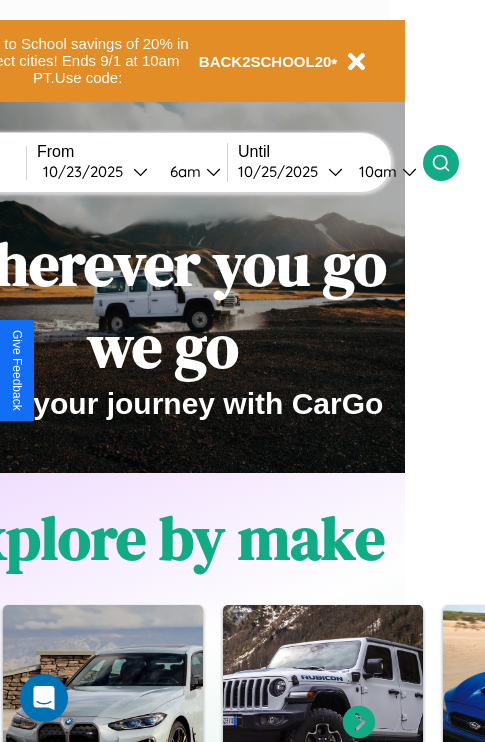 click 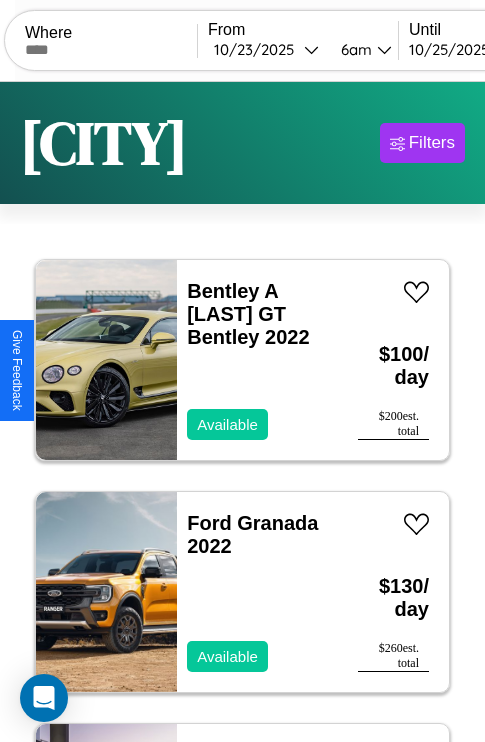 scroll, scrollTop: 119, scrollLeft: 0, axis: vertical 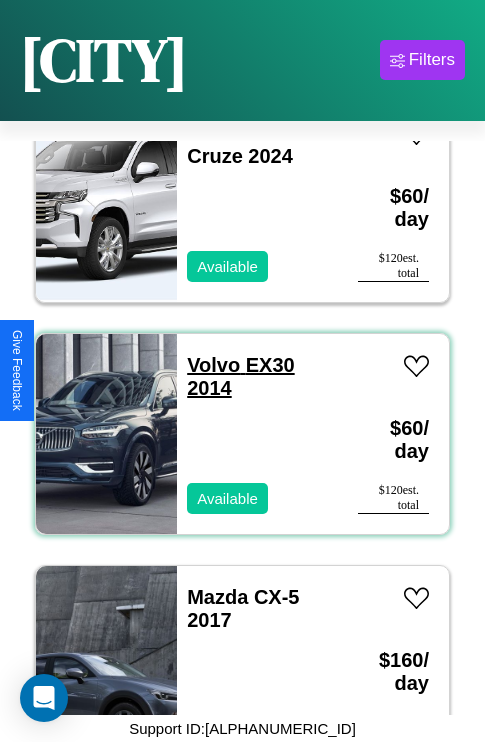 click on "[BRAND] EX30 2014" at bounding box center [240, 376] 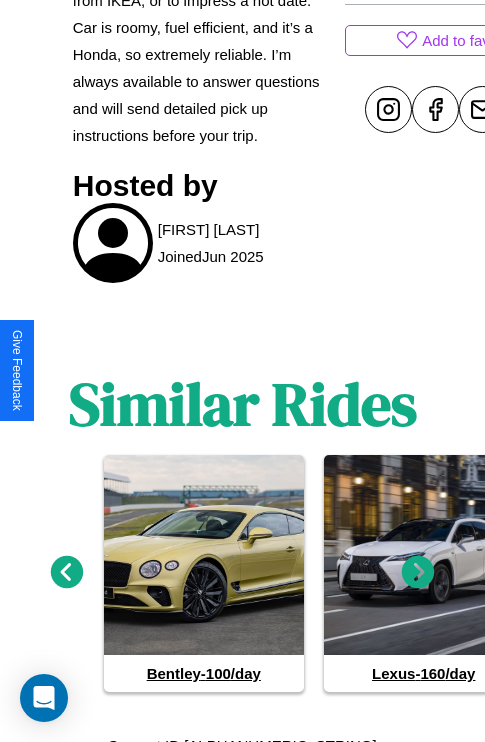 scroll, scrollTop: 955, scrollLeft: 0, axis: vertical 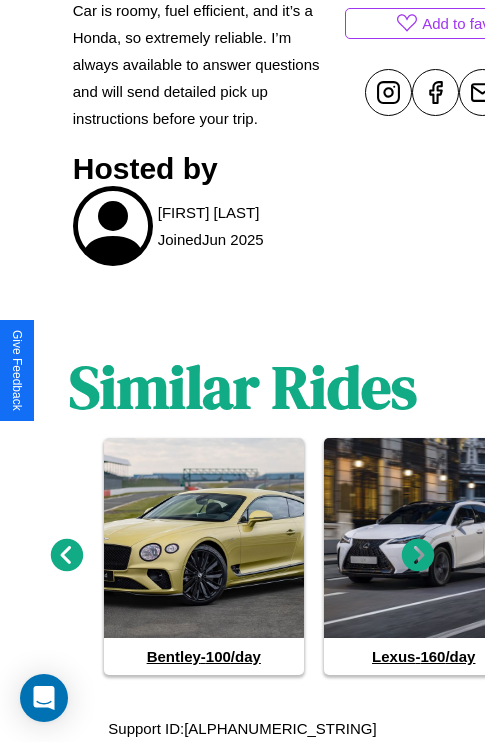 click 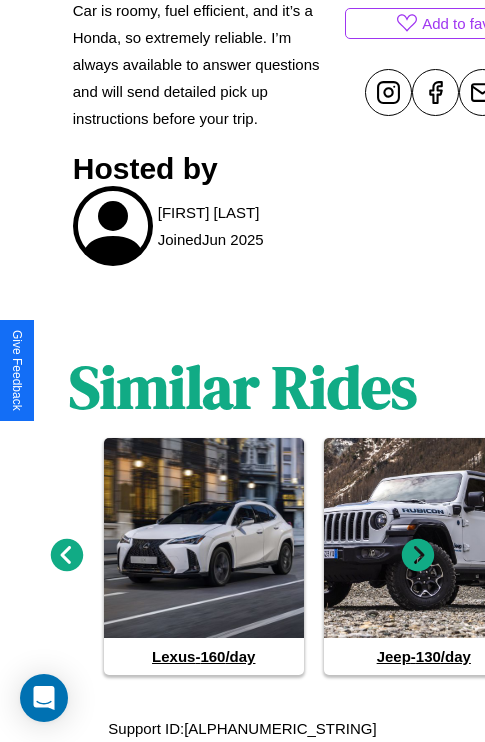 click 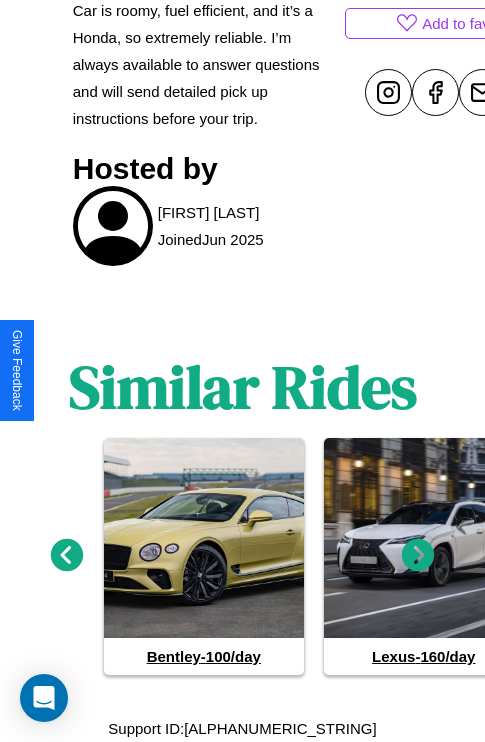 click 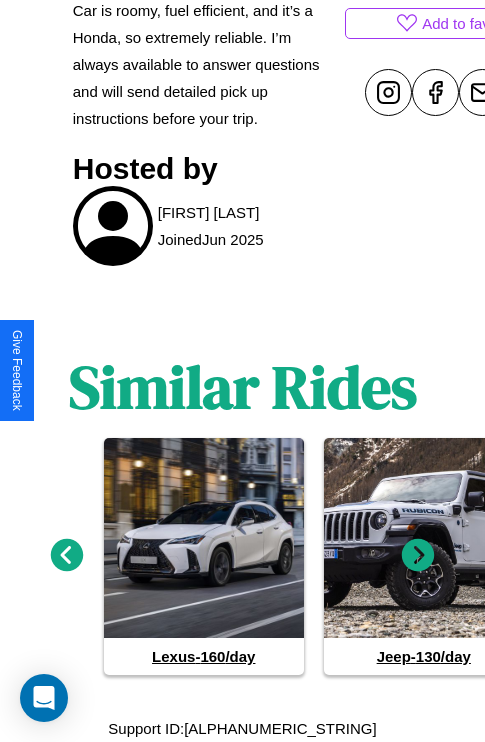 click 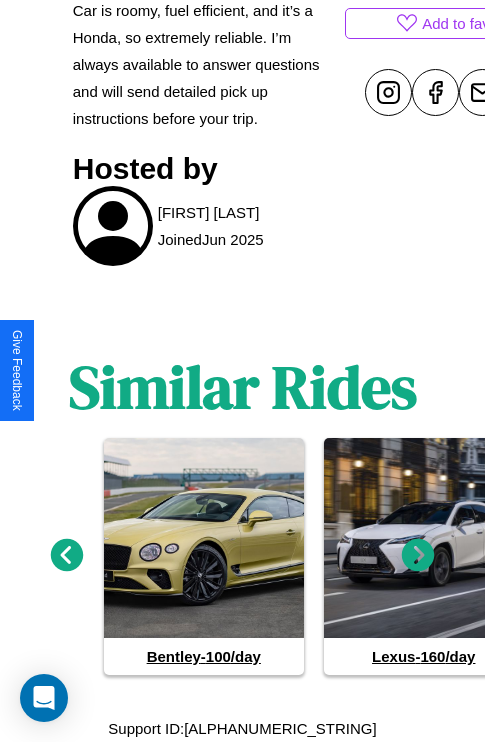 click 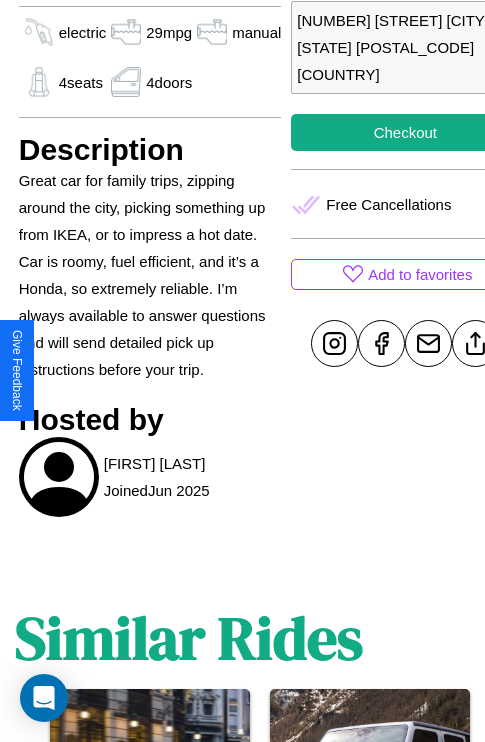 scroll, scrollTop: 676, scrollLeft: 60, axis: both 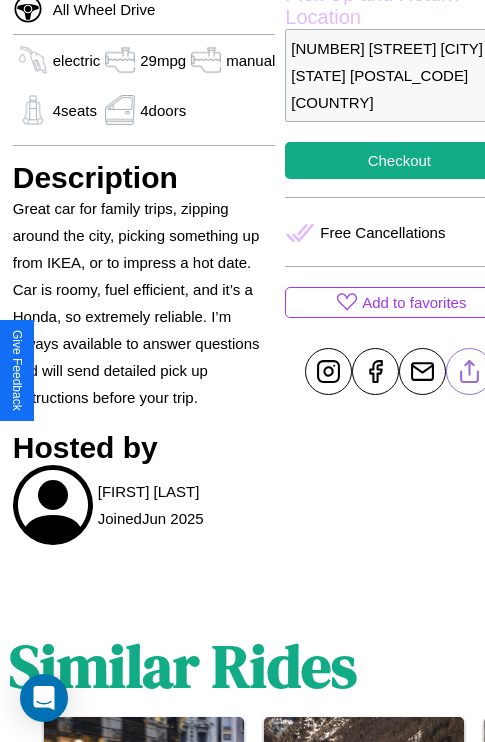click 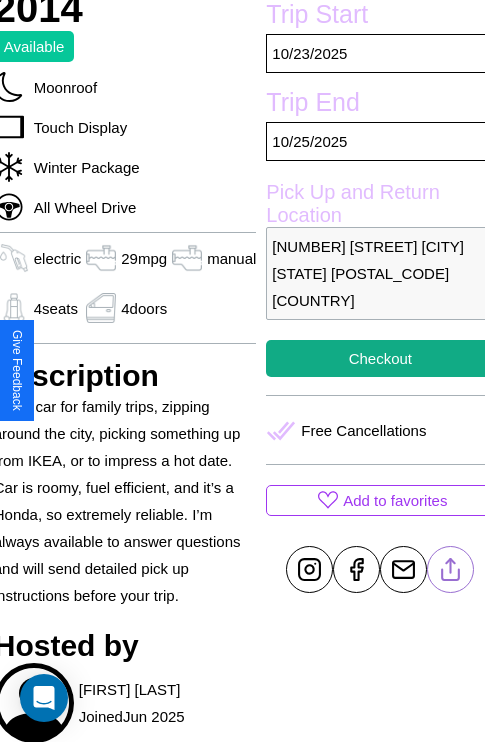 scroll, scrollTop: 465, scrollLeft: 80, axis: both 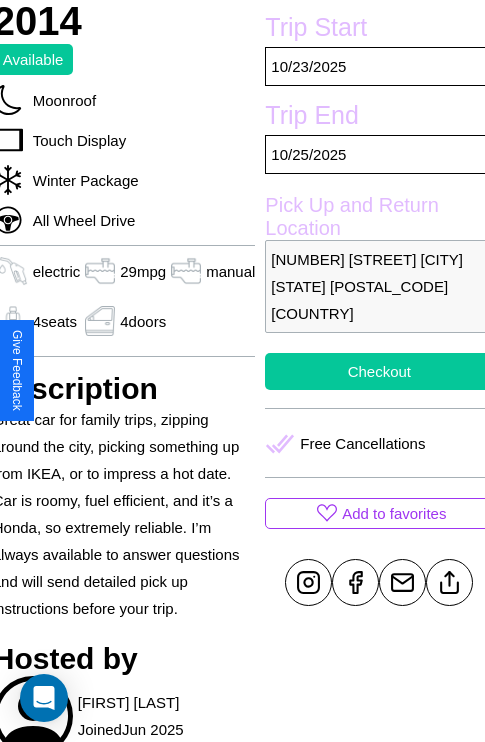 click on "Checkout" at bounding box center [379, 371] 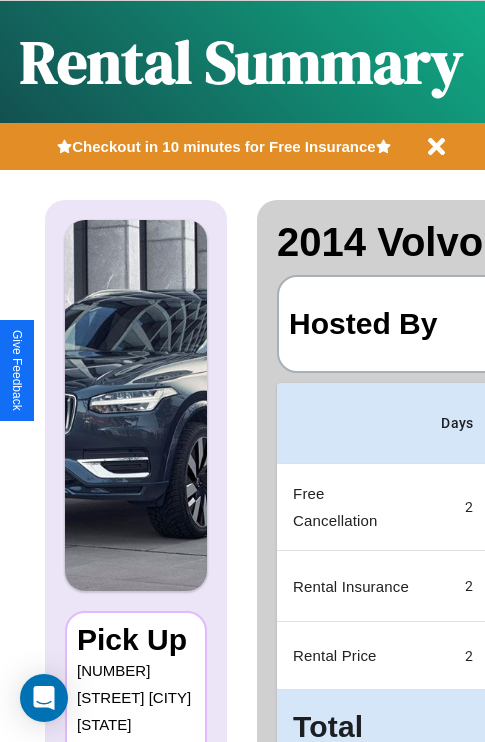 scroll, scrollTop: 0, scrollLeft: 383, axis: horizontal 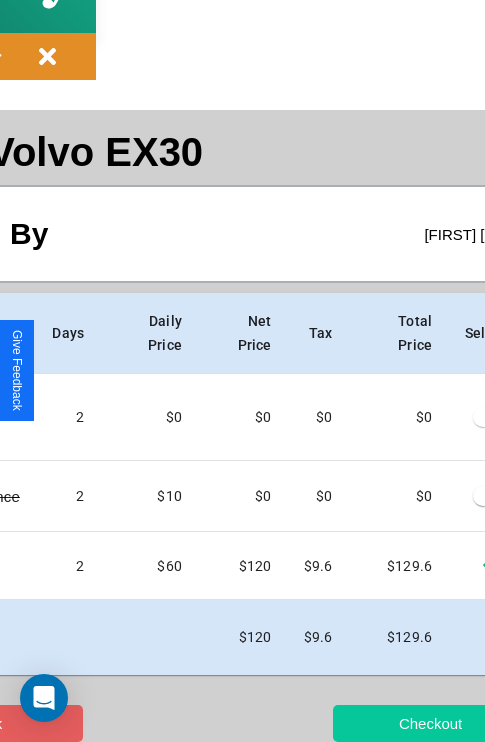 click on "Checkout" at bounding box center [430, 723] 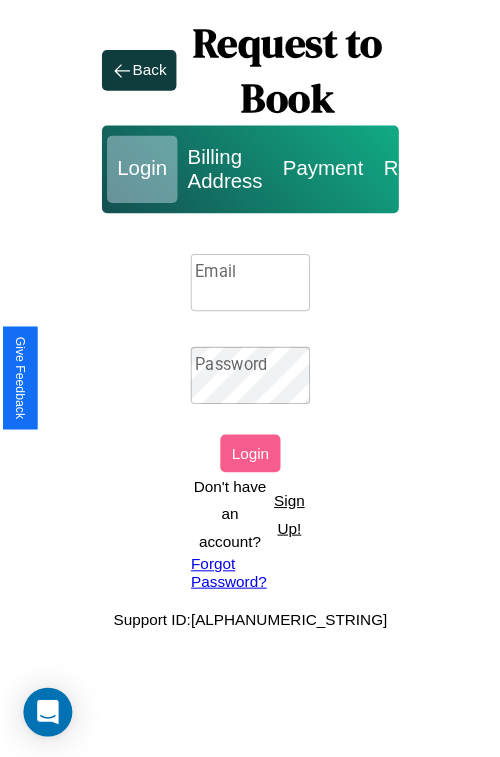 scroll, scrollTop: 0, scrollLeft: 0, axis: both 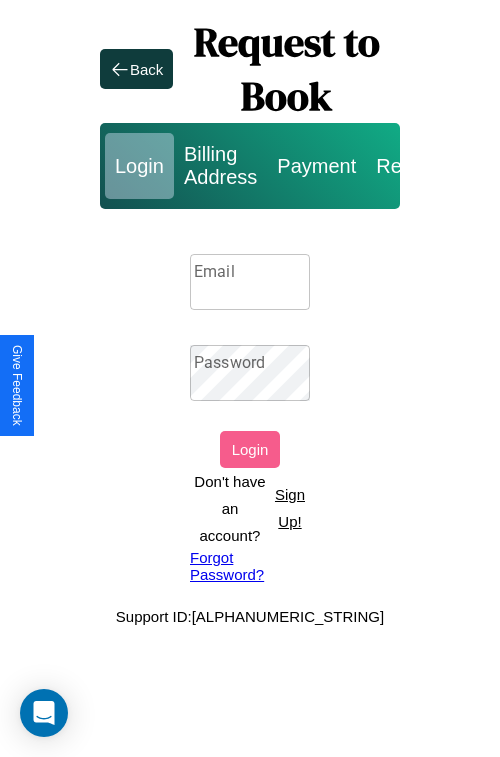 click on "Email" at bounding box center [250, 282] 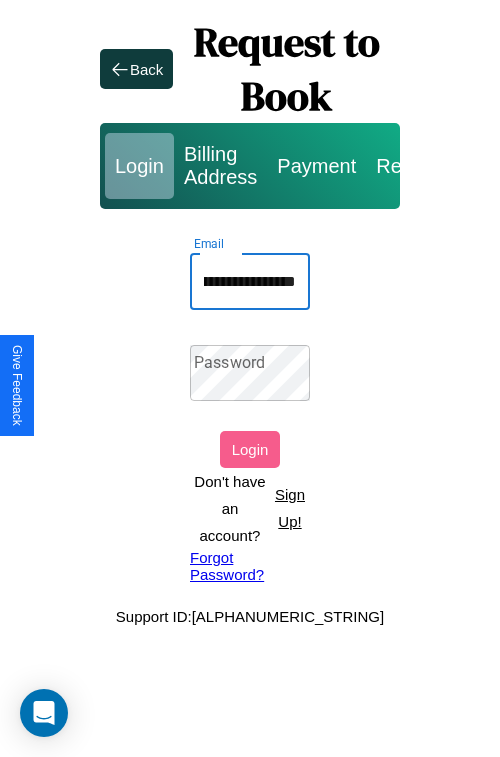 scroll, scrollTop: 0, scrollLeft: 128, axis: horizontal 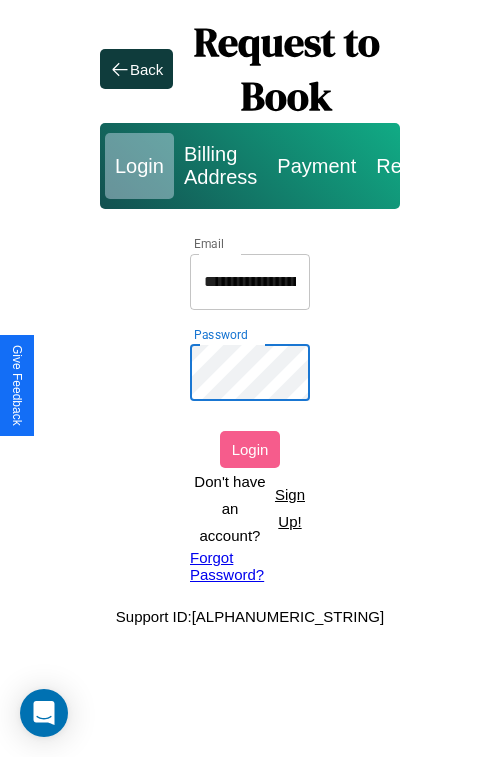 click on "Login" at bounding box center [250, 449] 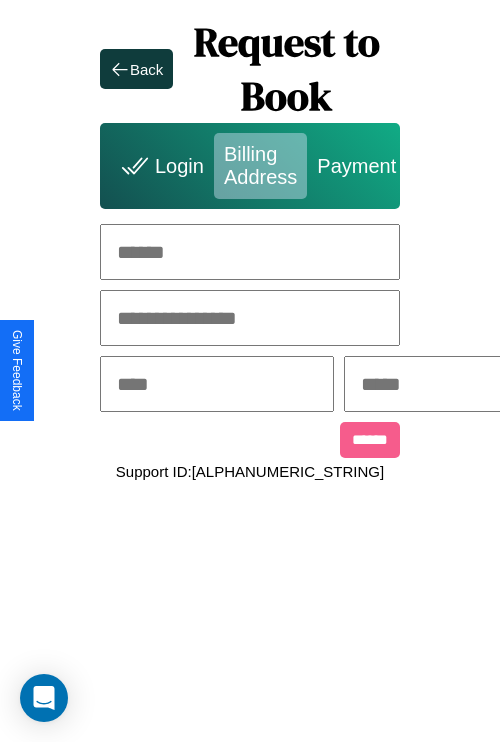 click at bounding box center (250, 252) 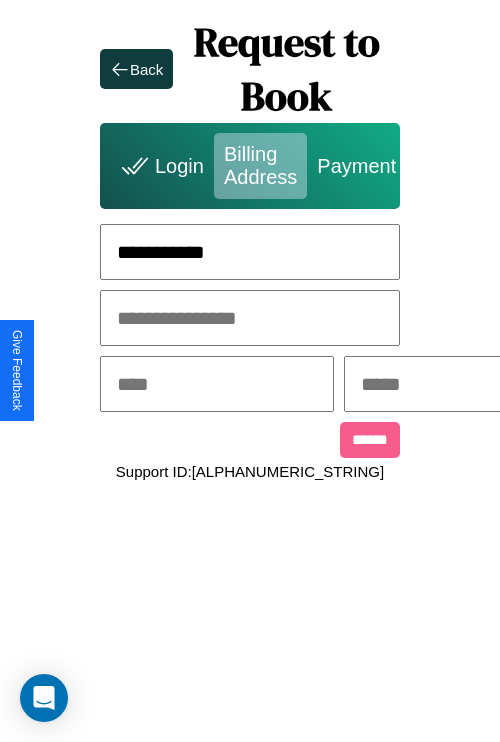 type on "**********" 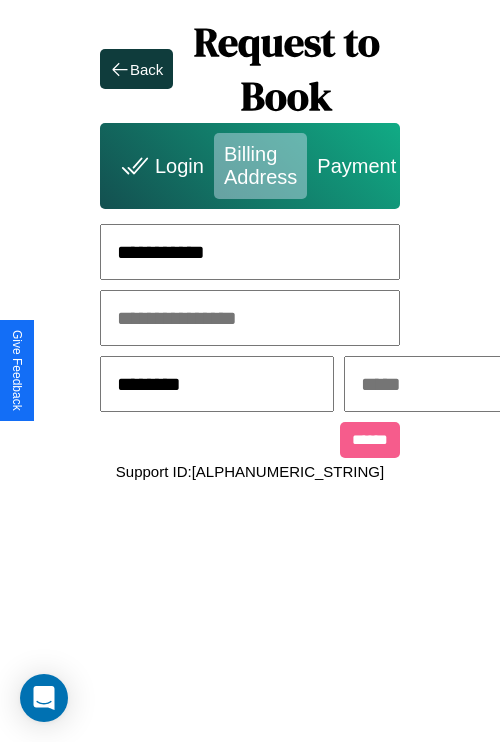 type on "********" 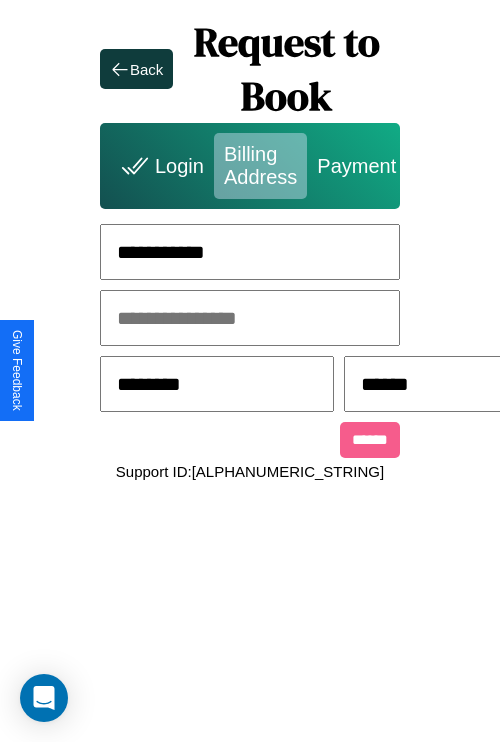 scroll, scrollTop: 0, scrollLeft: 517, axis: horizontal 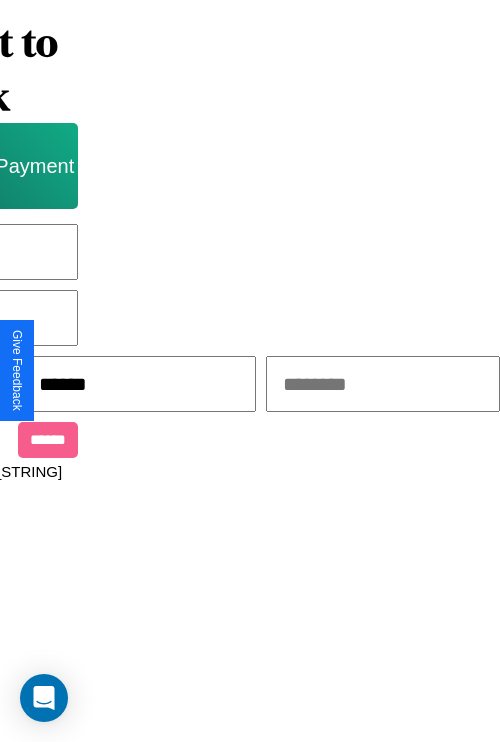 type on "******" 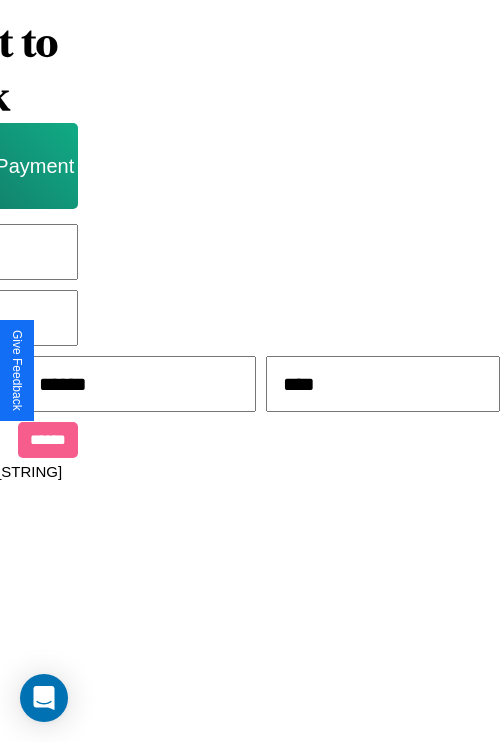 type on "*****" 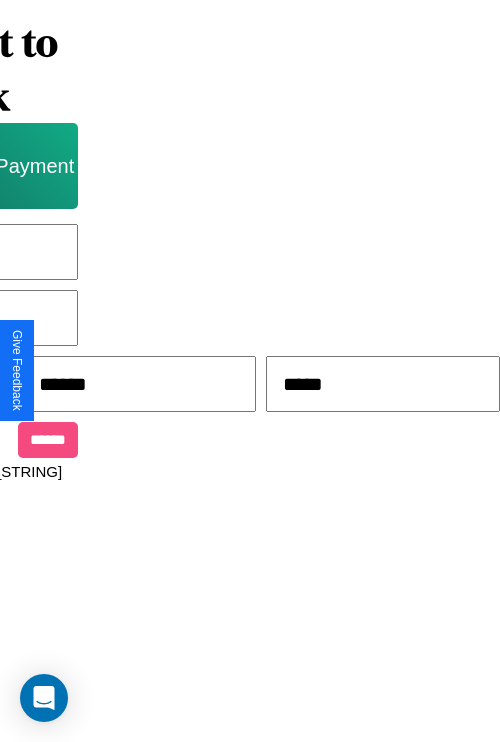 scroll, scrollTop: 0, scrollLeft: 340, axis: horizontal 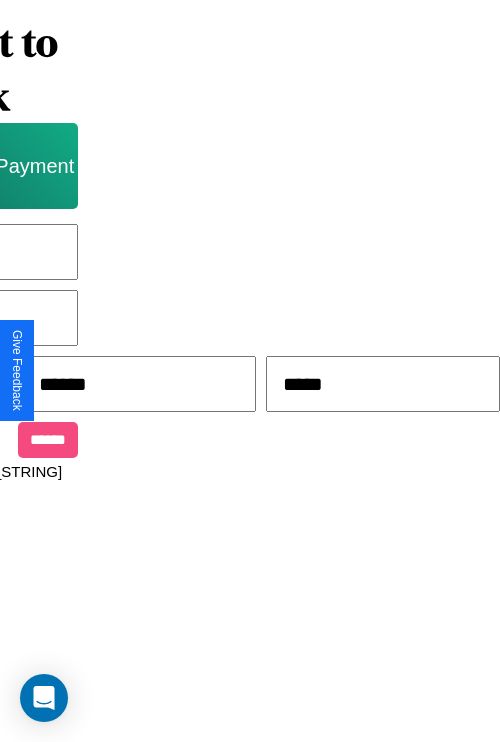 click on "******" at bounding box center (48, 440) 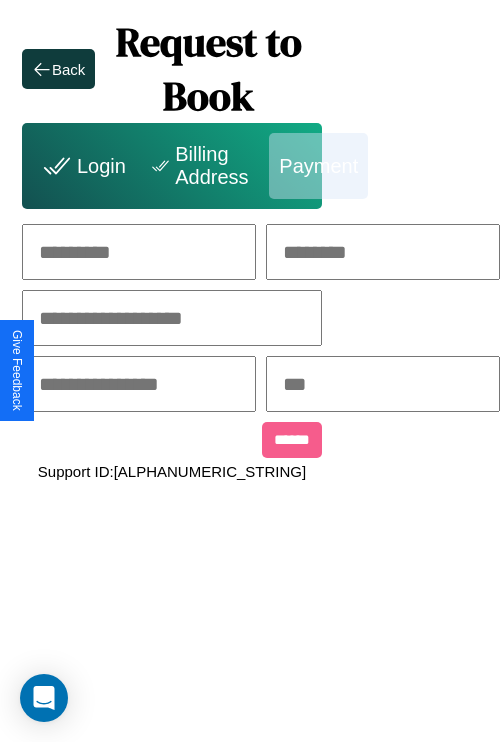 scroll, scrollTop: 0, scrollLeft: 208, axis: horizontal 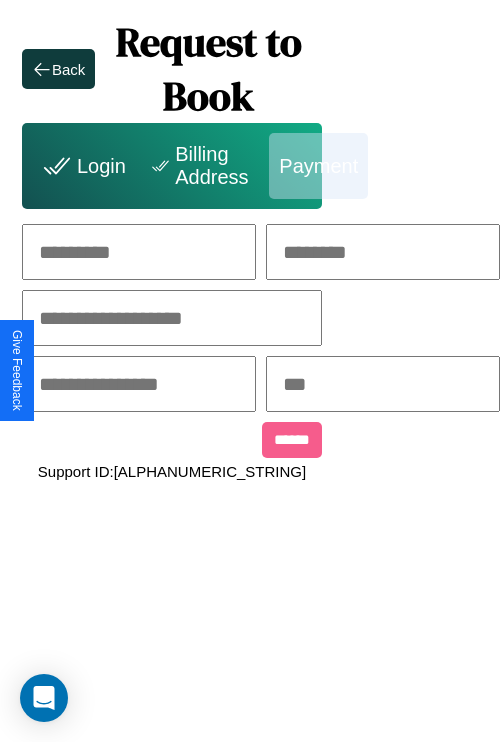 click at bounding box center [139, 252] 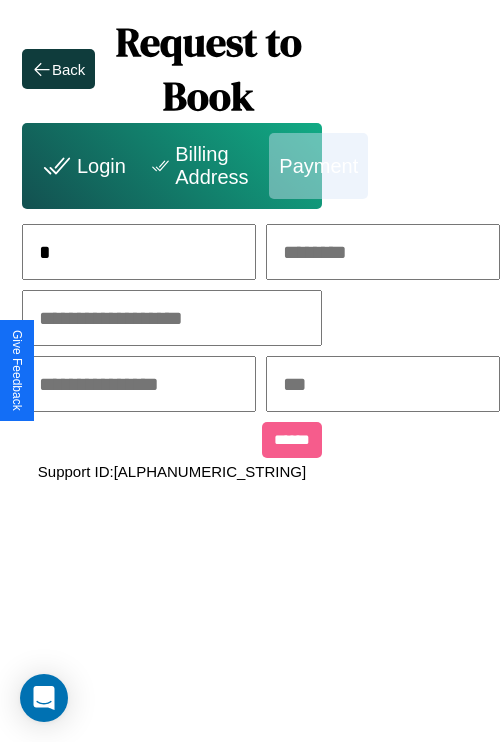 scroll, scrollTop: 0, scrollLeft: 130, axis: horizontal 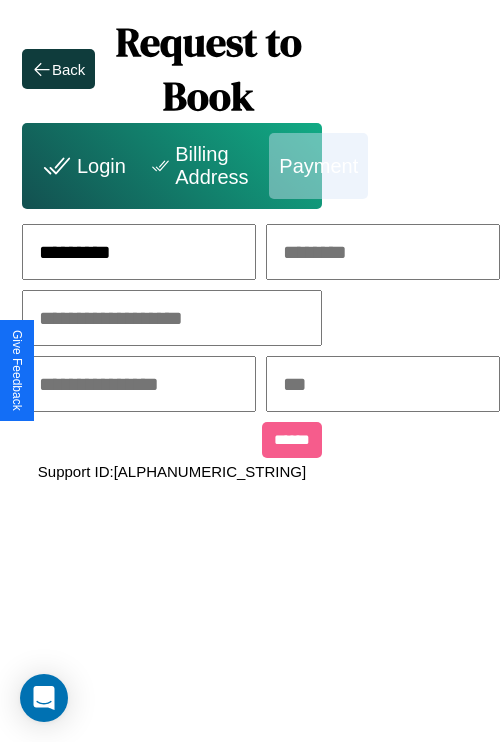 type on "*********" 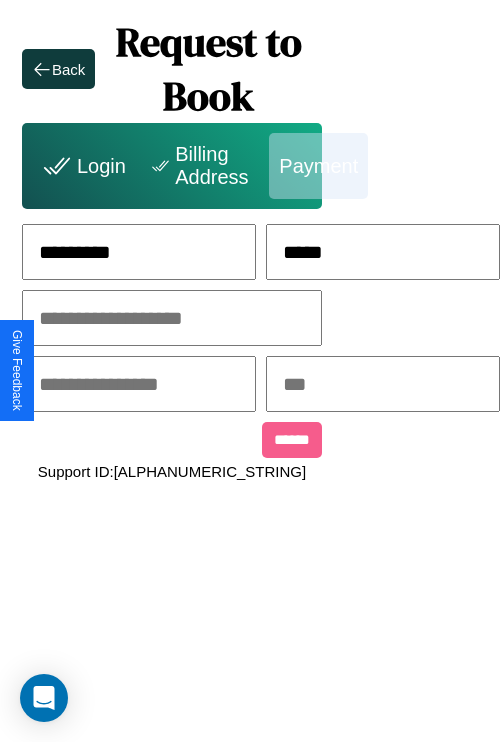 type on "*****" 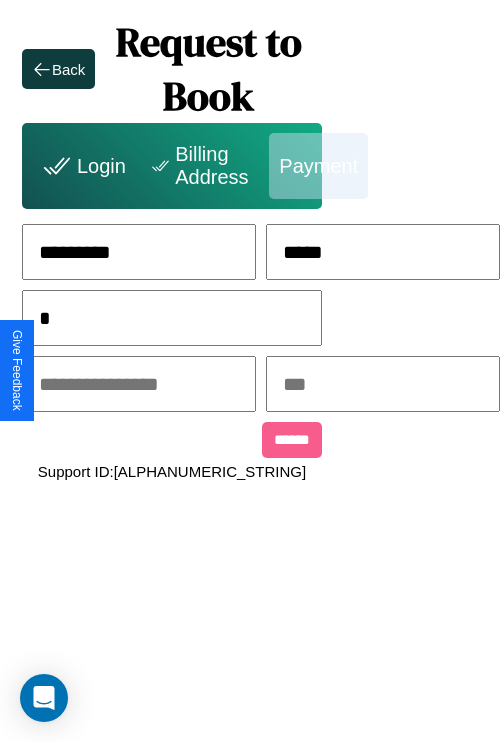 scroll, scrollTop: 0, scrollLeft: 128, axis: horizontal 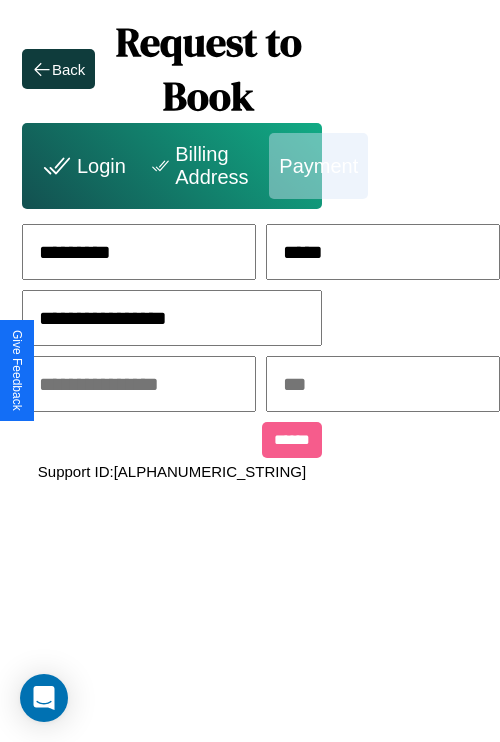 type on "**********" 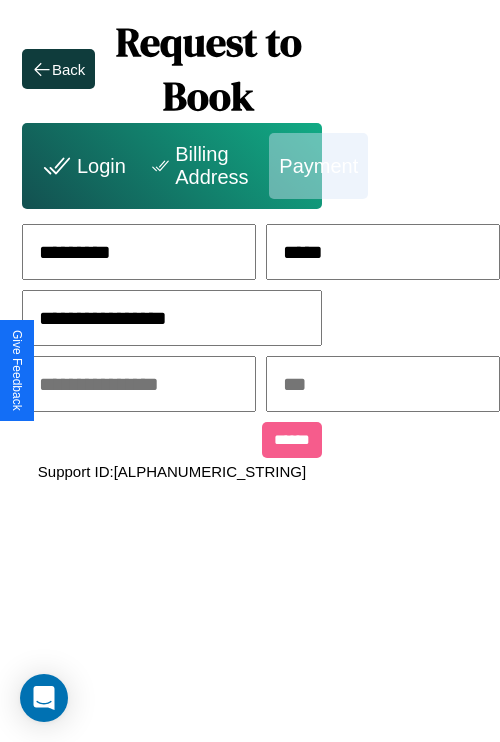 click at bounding box center (139, 384) 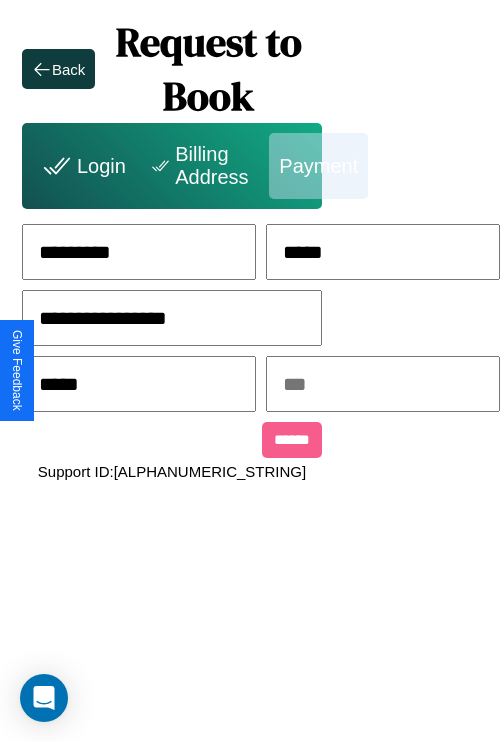 type on "*****" 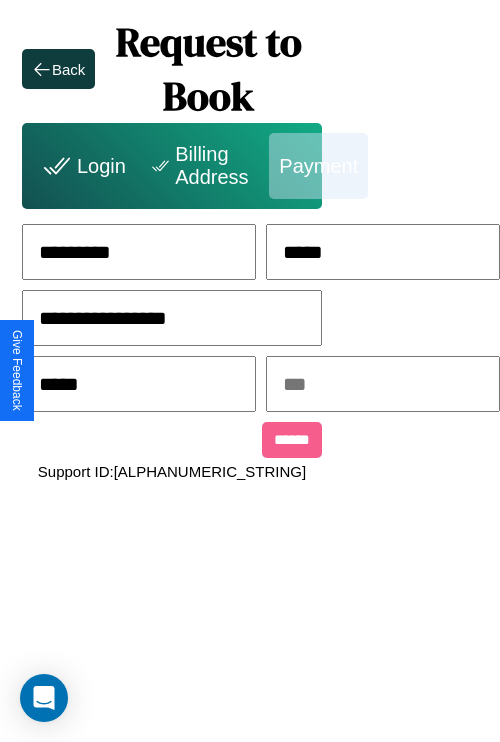 click at bounding box center (383, 384) 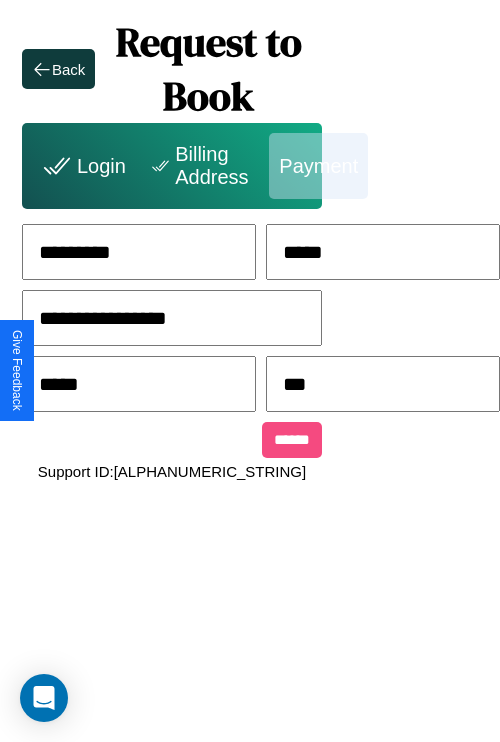 type on "***" 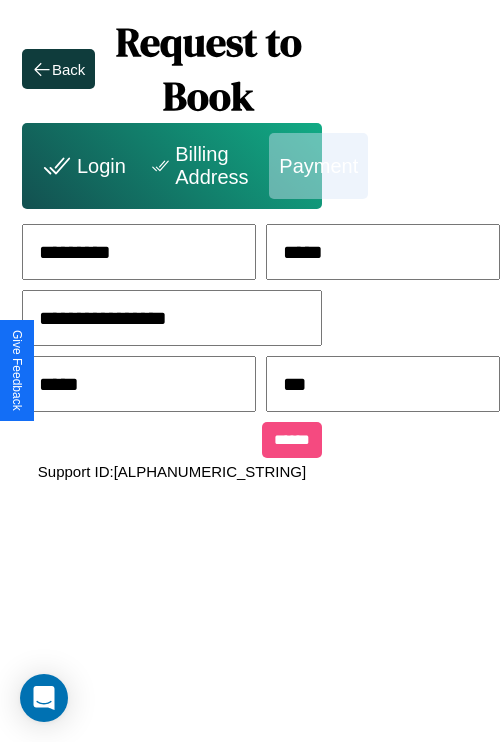 click on "******" at bounding box center [292, 440] 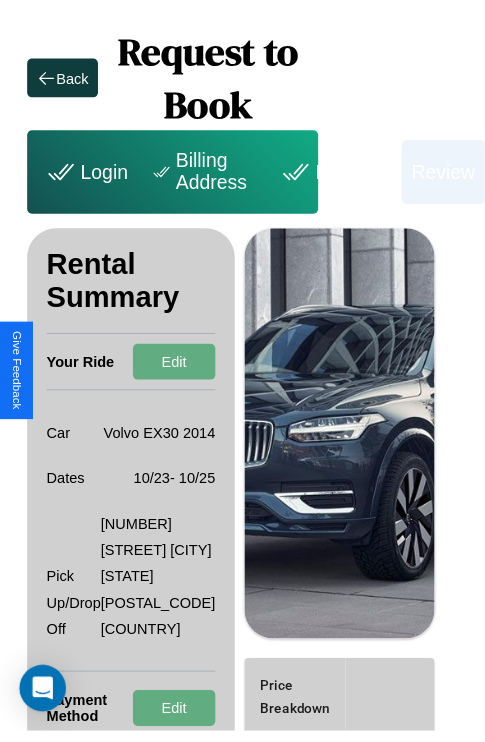 scroll, scrollTop: 0, scrollLeft: 72, axis: horizontal 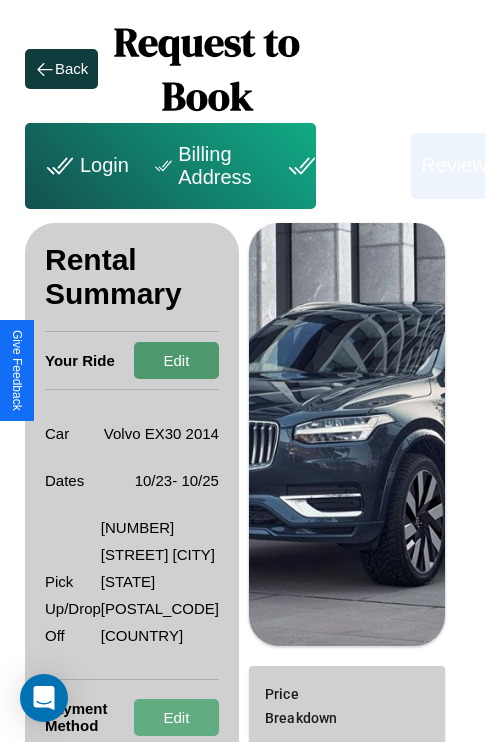 click on "Edit" at bounding box center [176, 360] 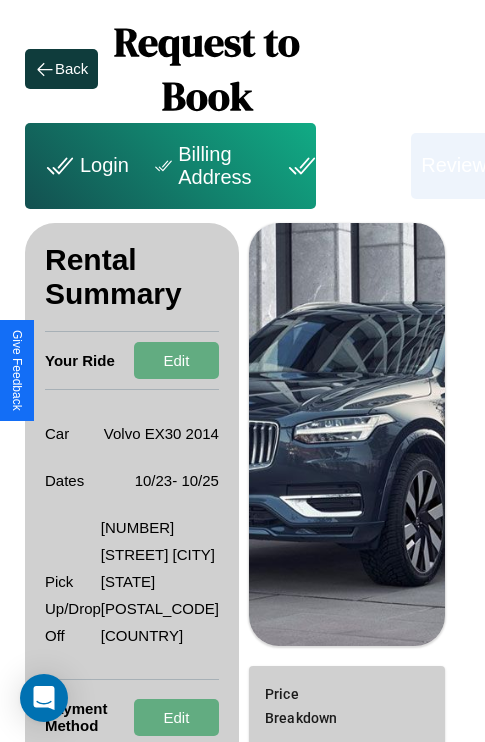 scroll, scrollTop: 355, scrollLeft: 72, axis: both 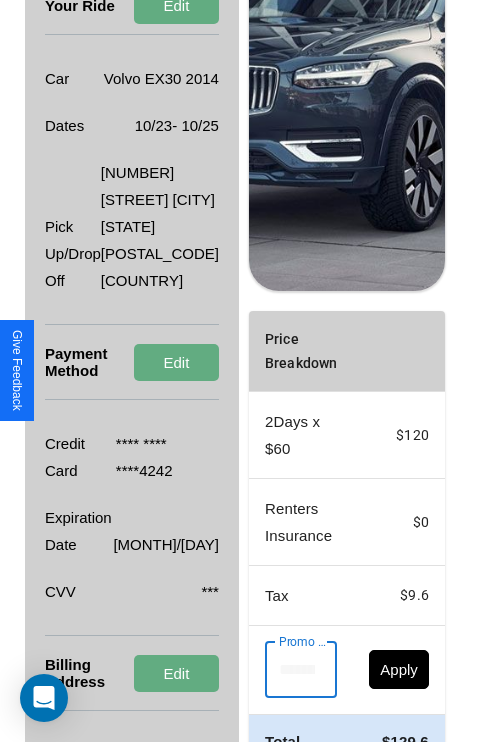 click on "Promo Code" at bounding box center [290, 670] 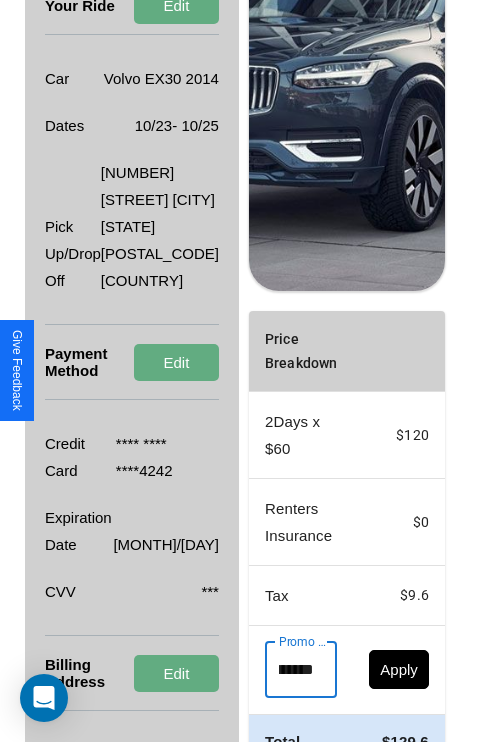 scroll, scrollTop: 0, scrollLeft: 71, axis: horizontal 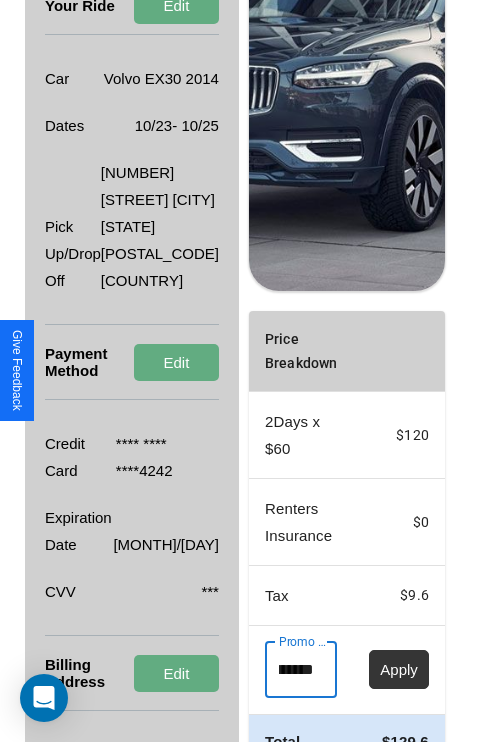 type on "**********" 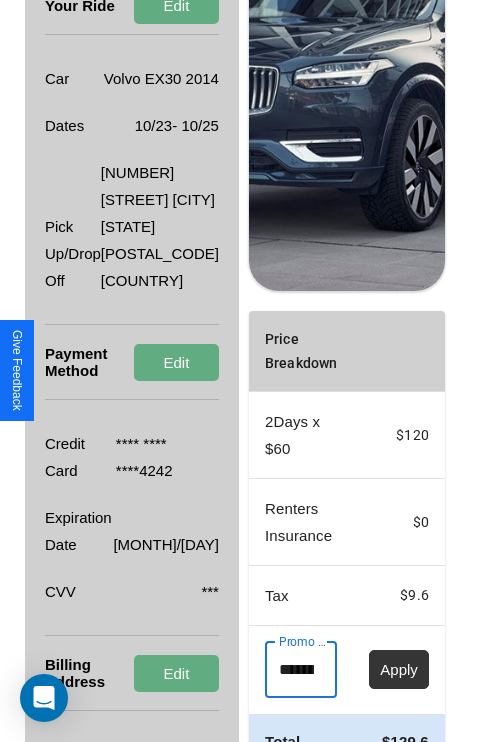 click on "Apply" at bounding box center (399, 669) 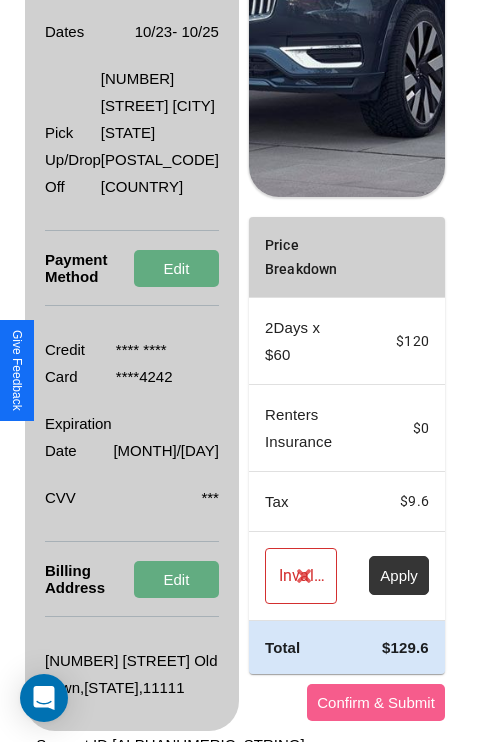scroll, scrollTop: 509, scrollLeft: 72, axis: both 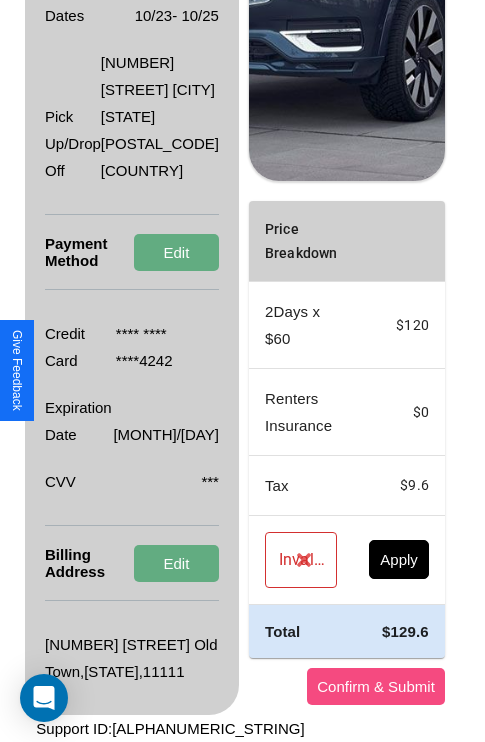 click on "Confirm & Submit" at bounding box center (376, 686) 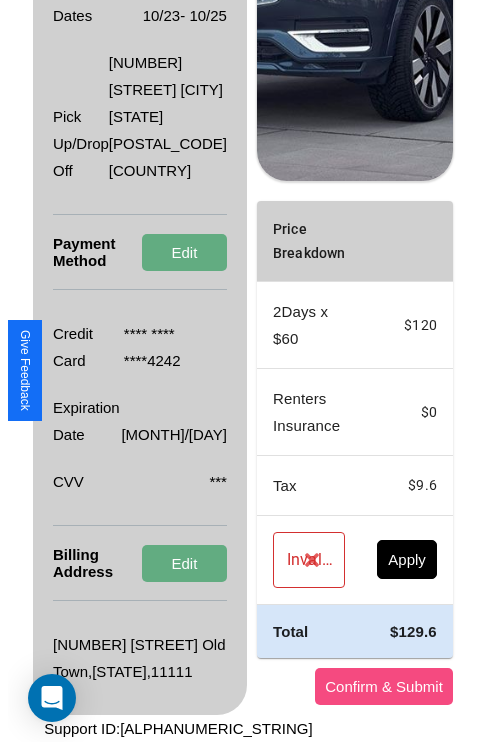 scroll, scrollTop: 0, scrollLeft: 72, axis: horizontal 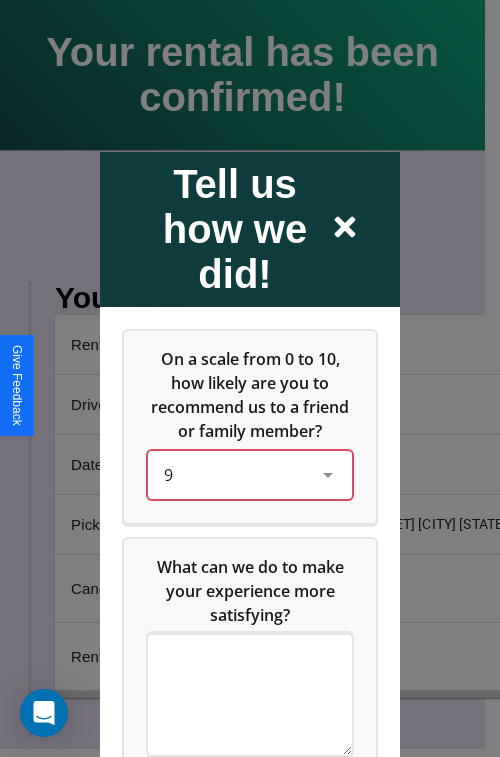 click on "9" at bounding box center (234, 474) 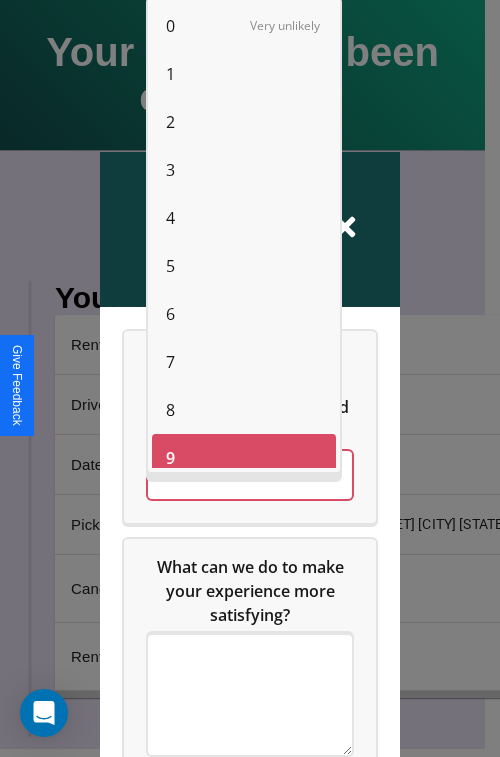 scroll, scrollTop: 14, scrollLeft: 0, axis: vertical 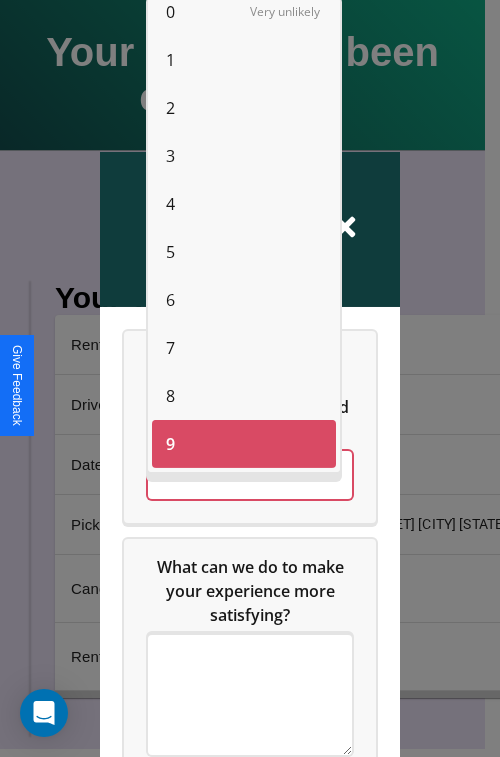 click on "1" at bounding box center (170, 60) 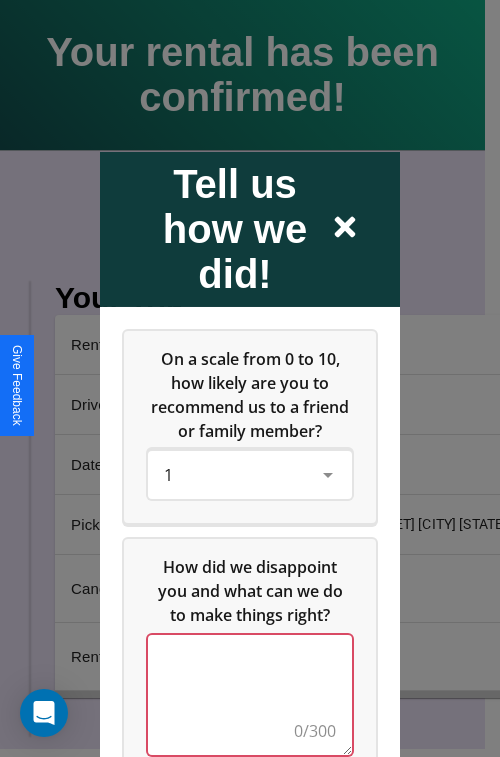 click at bounding box center (250, 694) 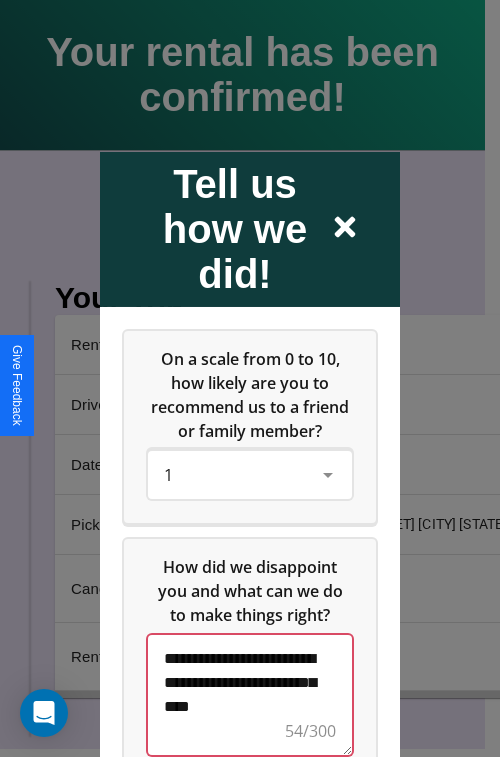 scroll, scrollTop: 5, scrollLeft: 0, axis: vertical 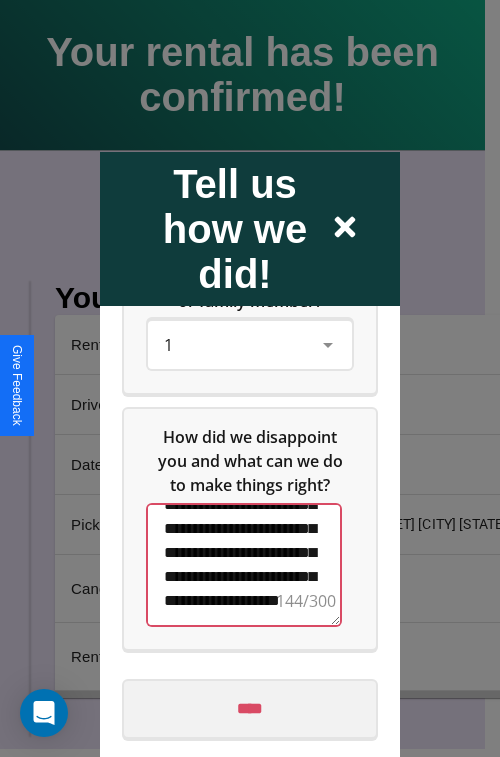 type on "**********" 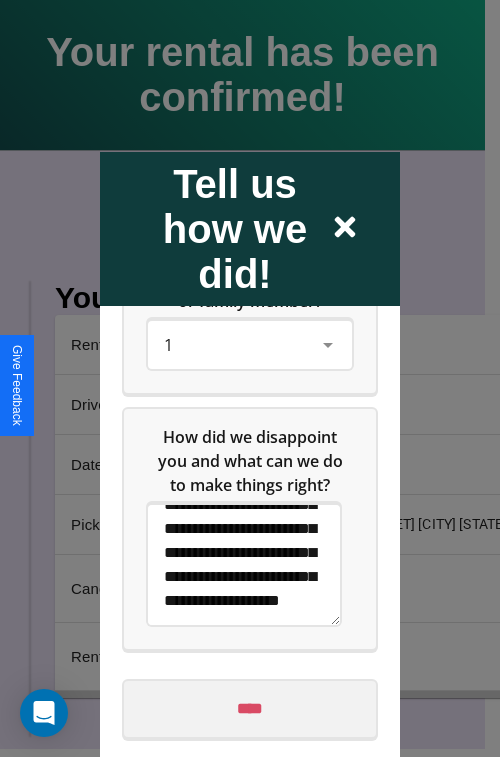 click on "****" at bounding box center [250, 708] 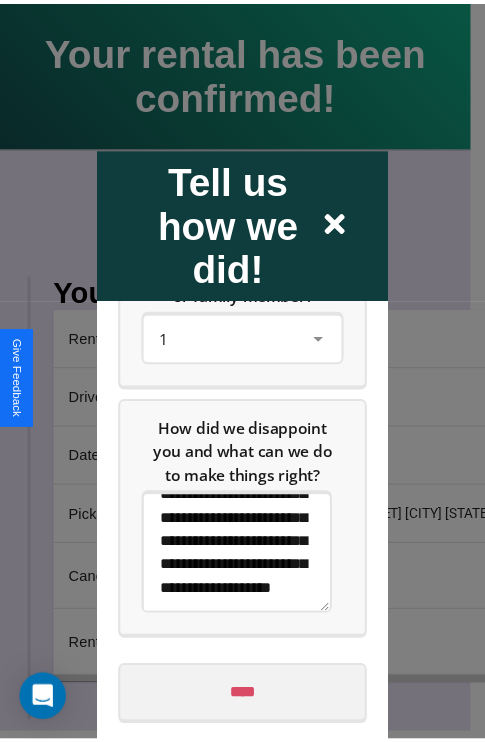 scroll, scrollTop: 0, scrollLeft: 0, axis: both 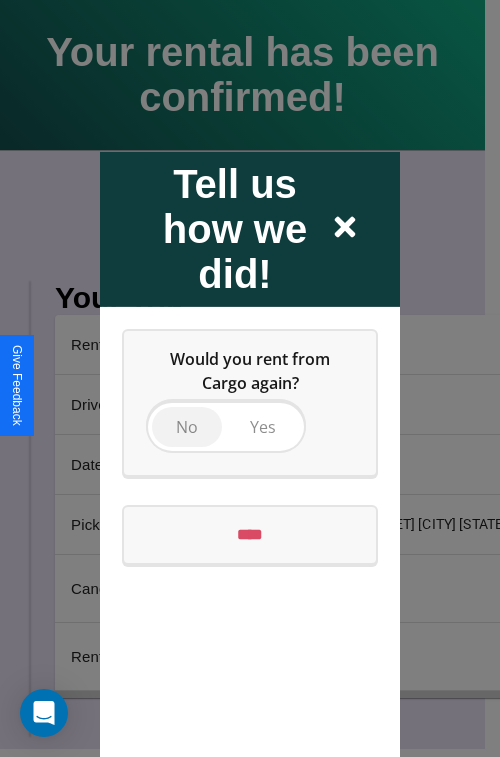 click on "No" at bounding box center (187, 426) 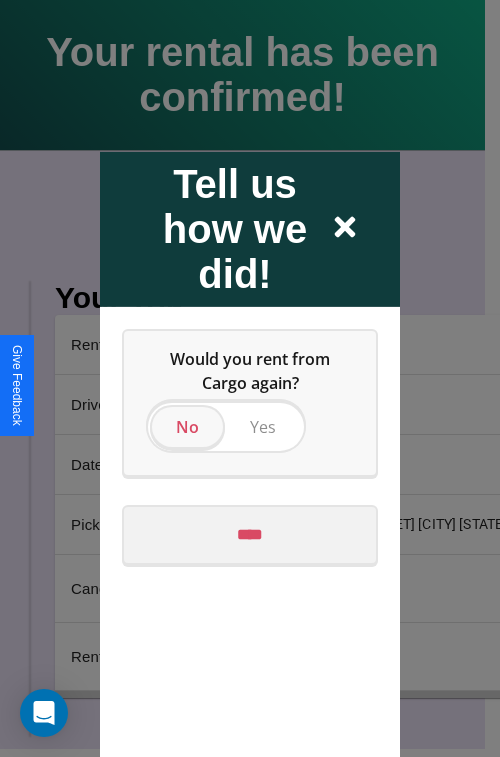 click on "****" at bounding box center [250, 534] 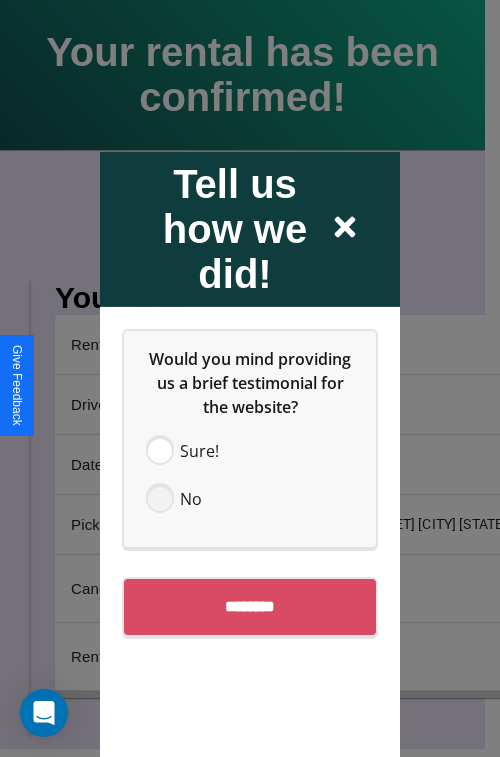 click at bounding box center (160, 498) 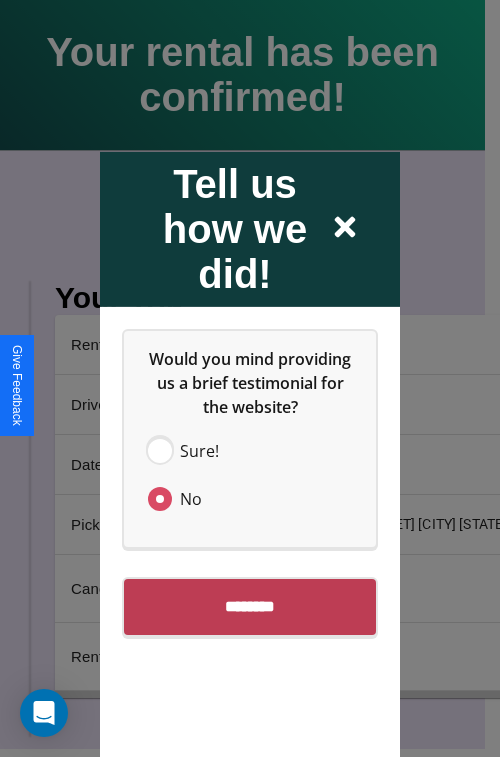 click on "********" at bounding box center (250, 606) 